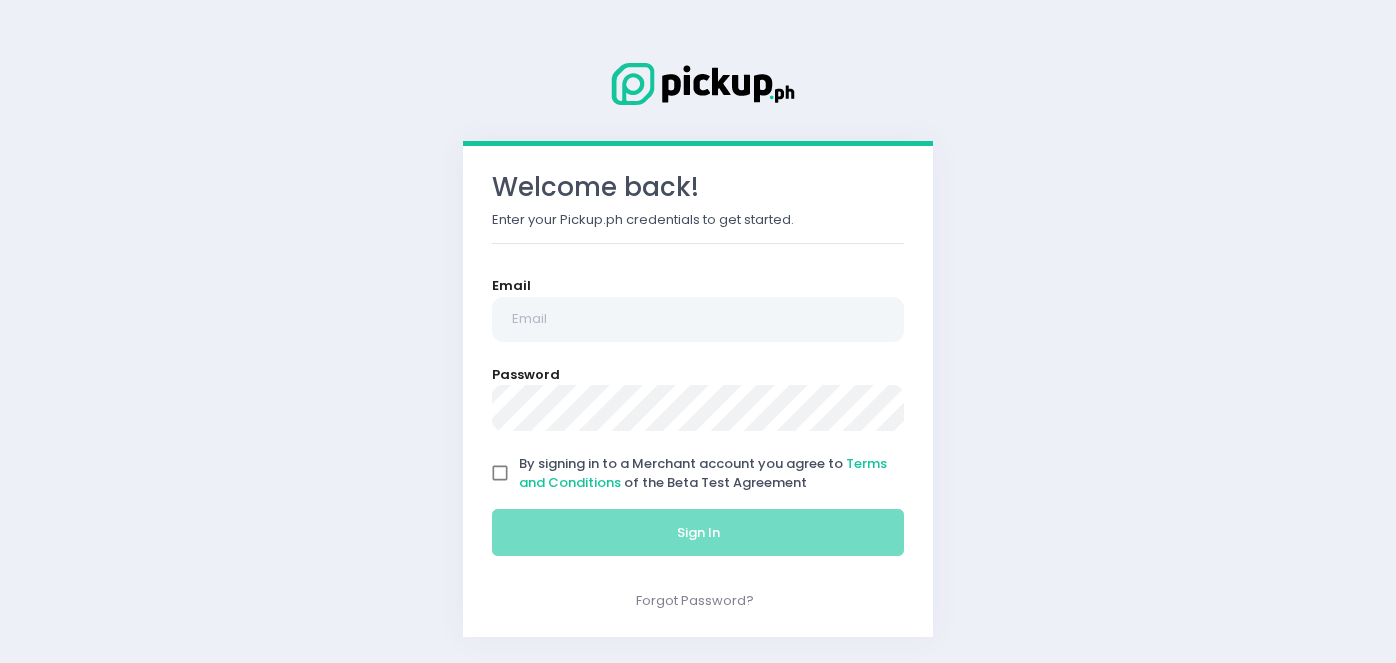 scroll, scrollTop: 0, scrollLeft: 0, axis: both 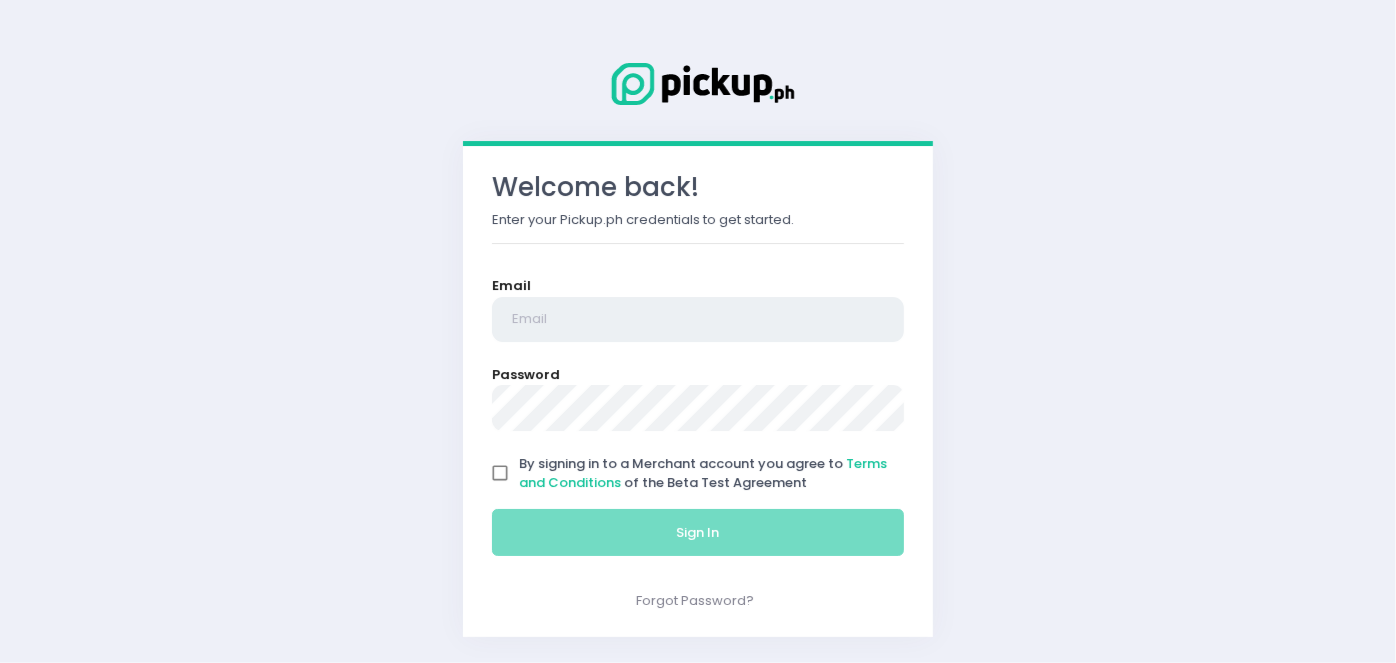 type on "[EMAIL]" 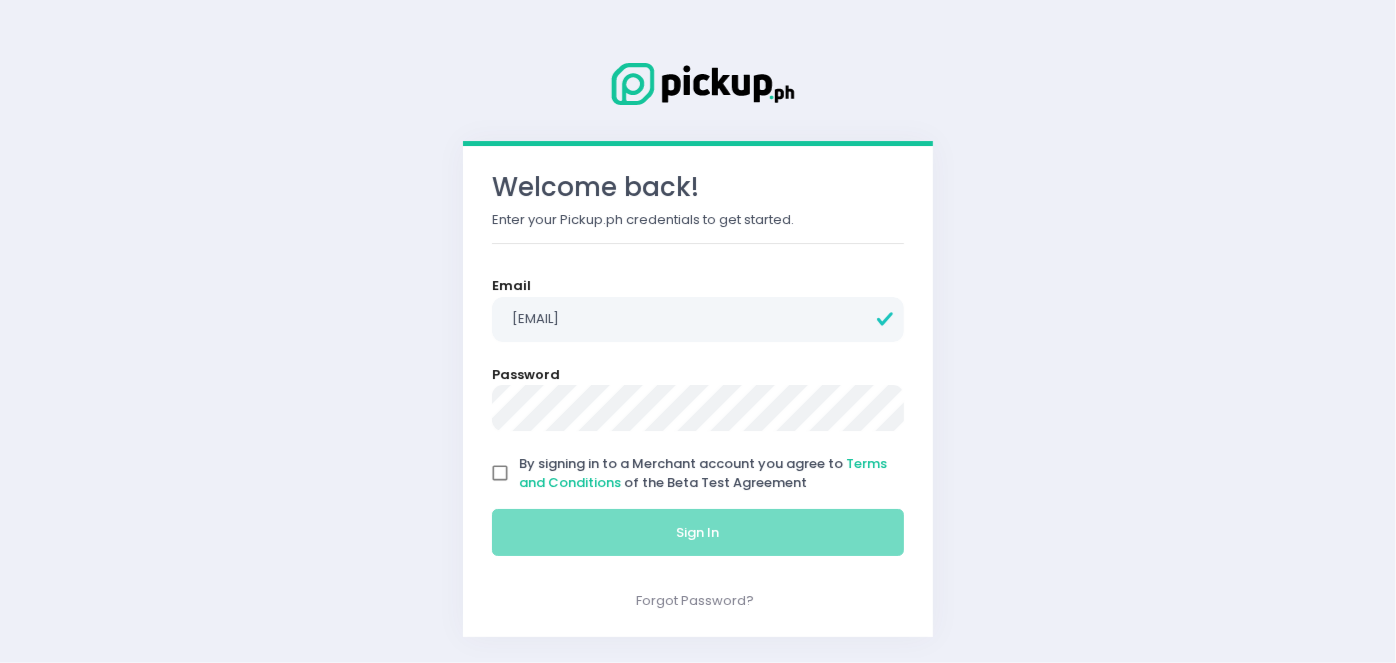 click on "By signing in to a Merchant account you agree to   Terms and Conditions   of the Beta Test Agreement" at bounding box center (500, 473) 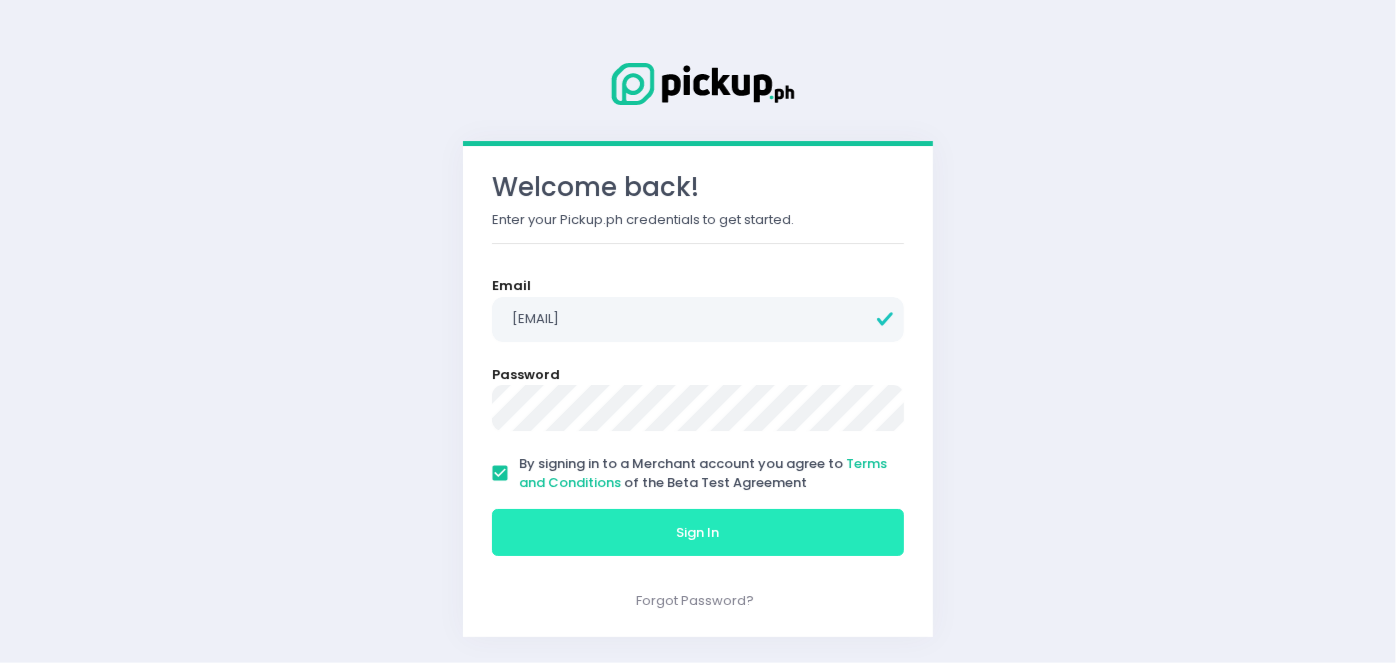 click on "Sign In" at bounding box center [698, 533] 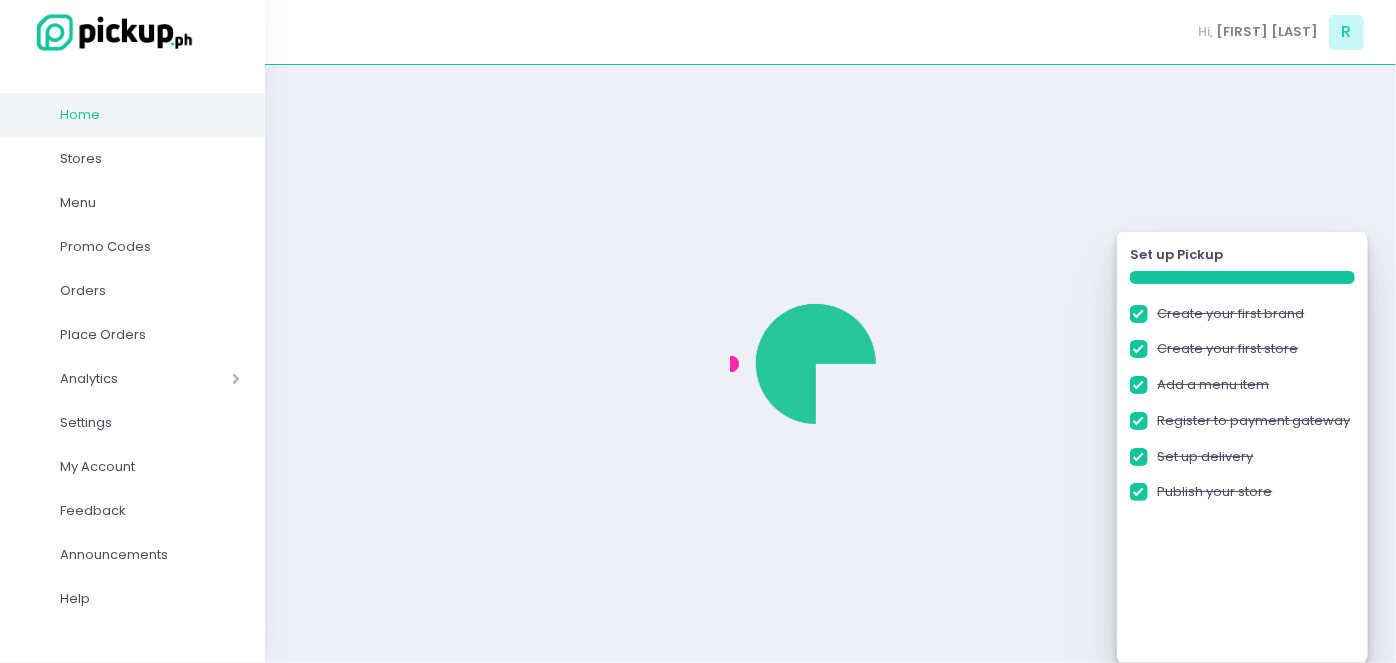checkbox on "true" 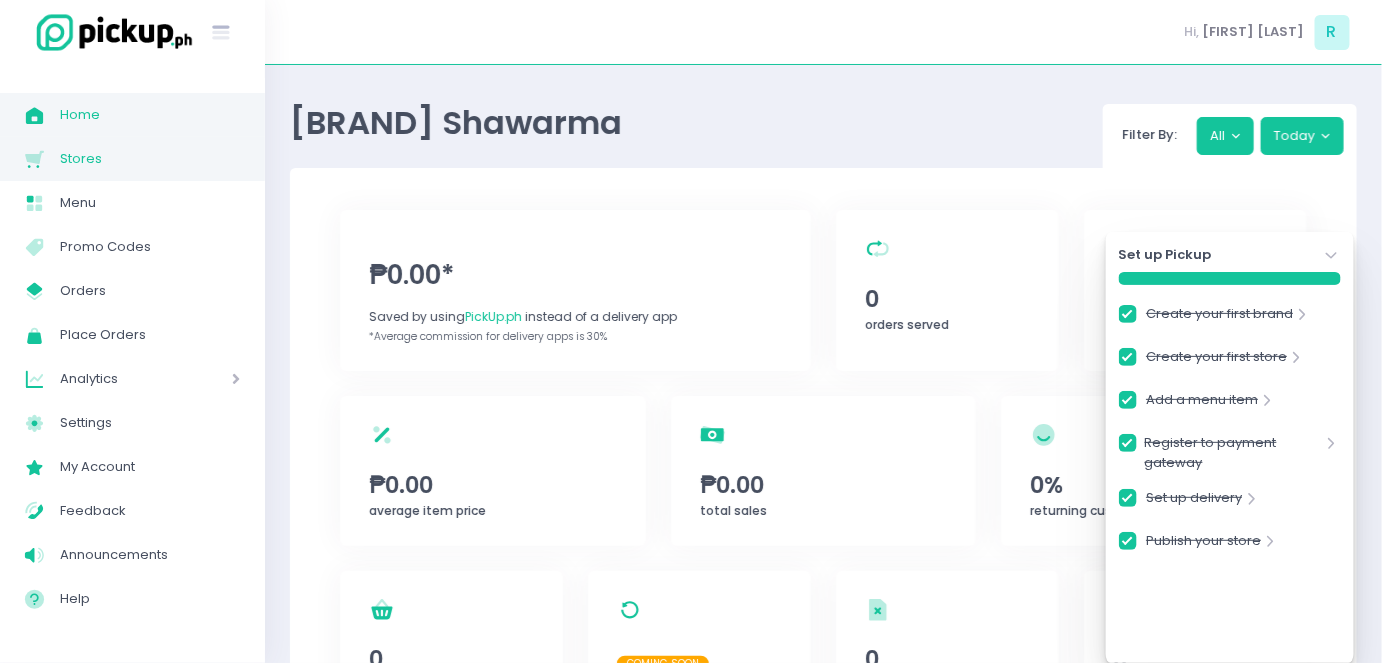 click on "Stores Created with Sketch. Stores" at bounding box center [132, 159] 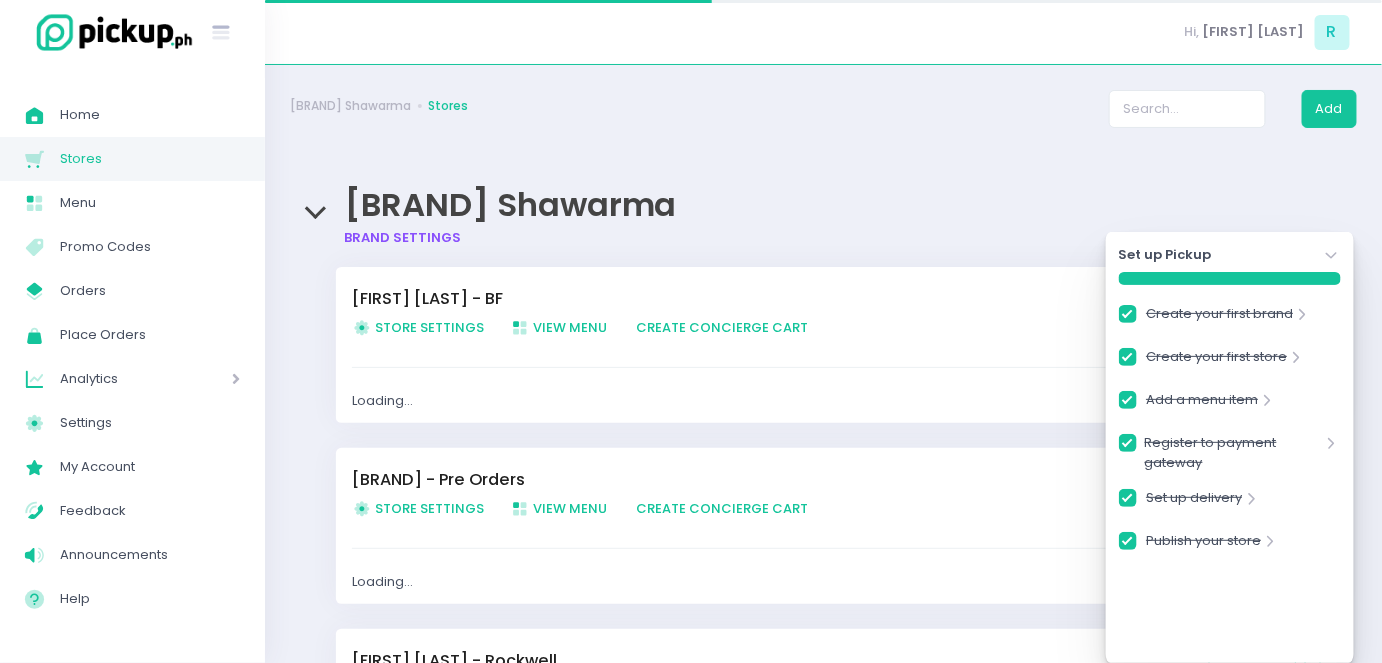 checkbox on "true" 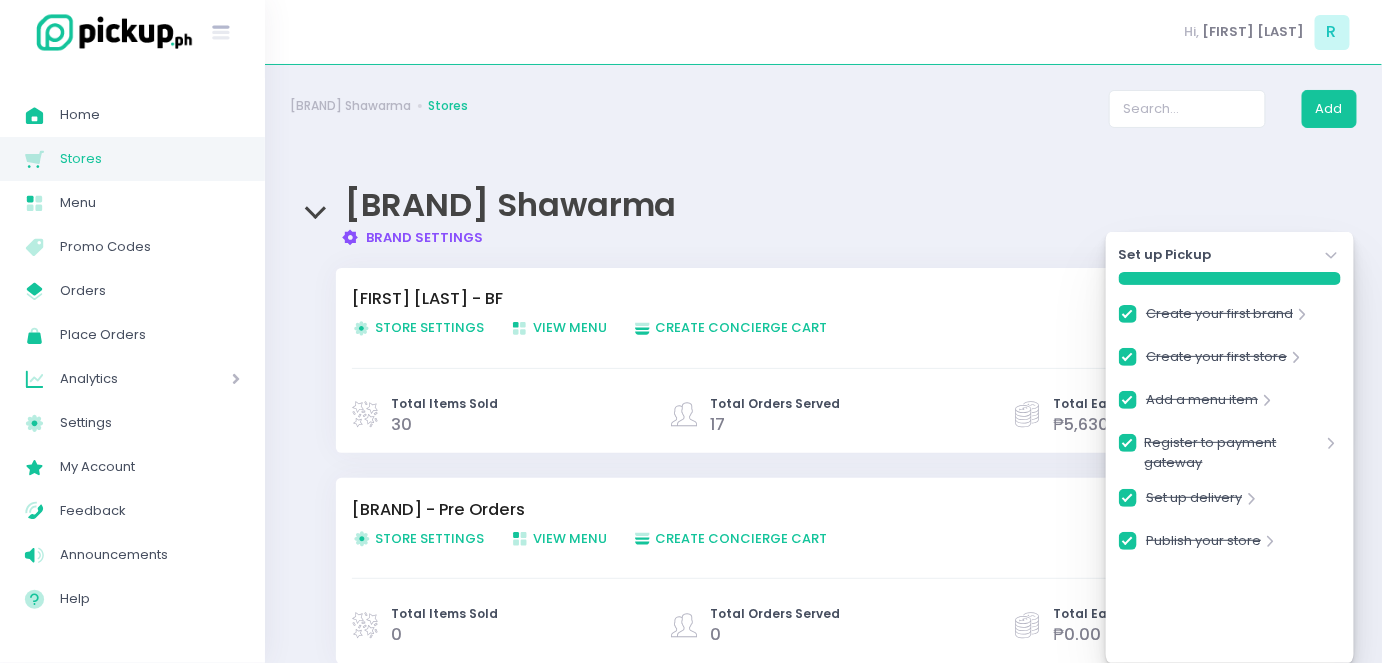 click on "Brand Settings Created with Sketch.   Brand Settings" at bounding box center [412, 237] 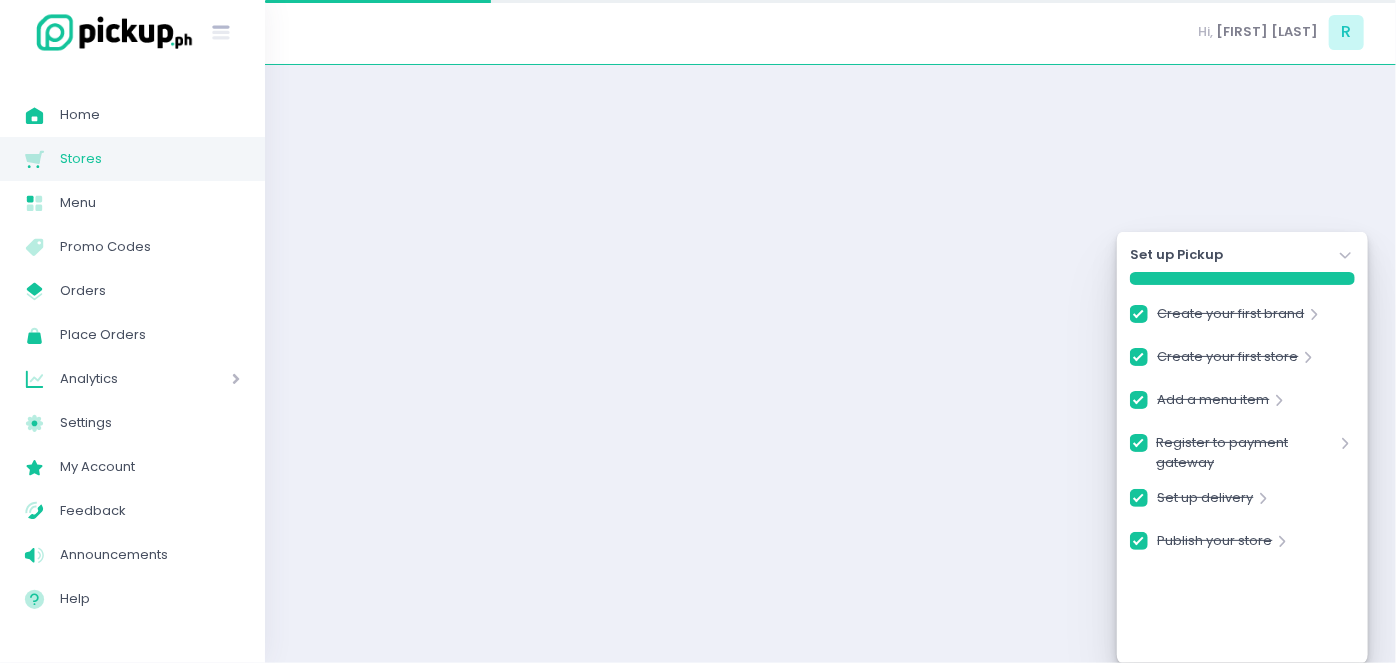 checkbox on "true" 